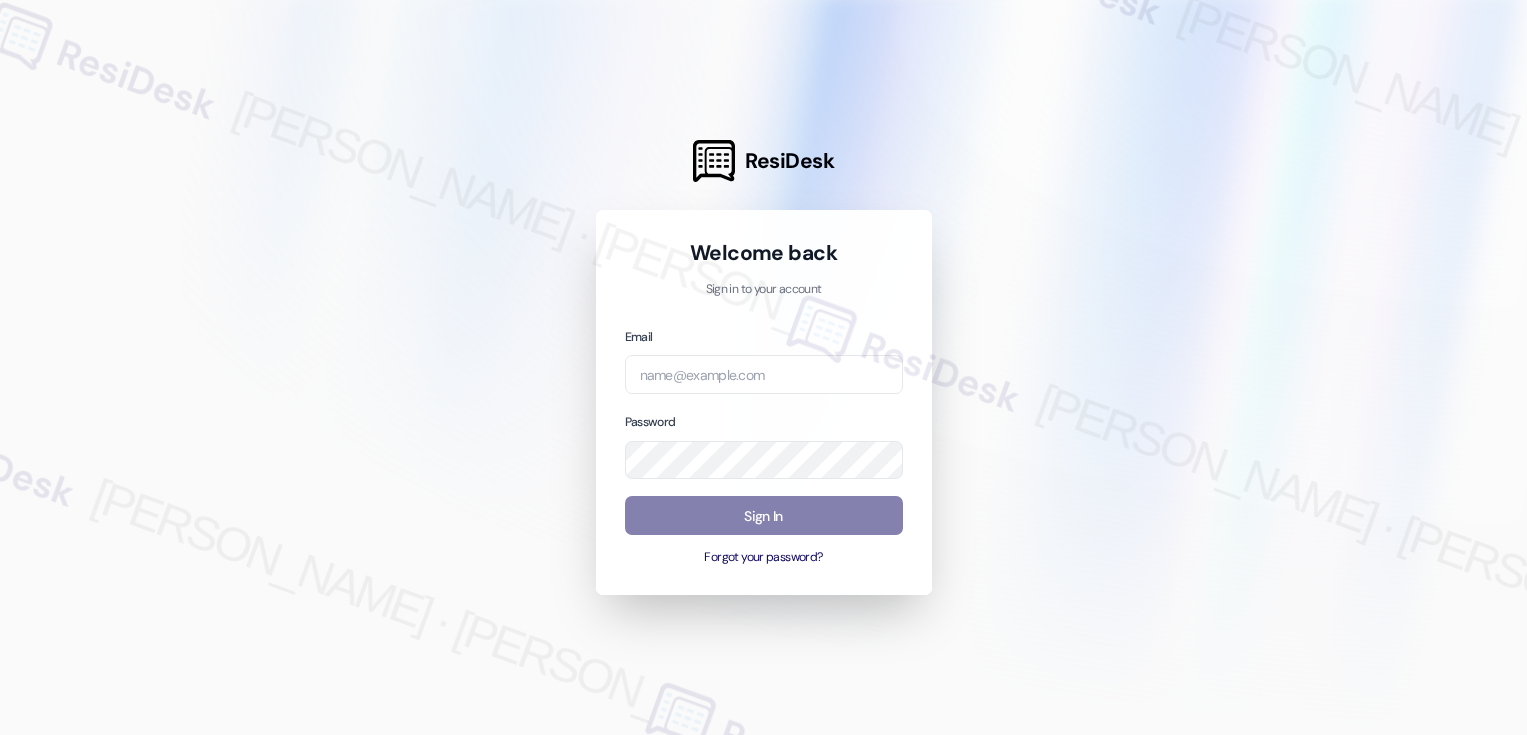 scroll, scrollTop: 0, scrollLeft: 0, axis: both 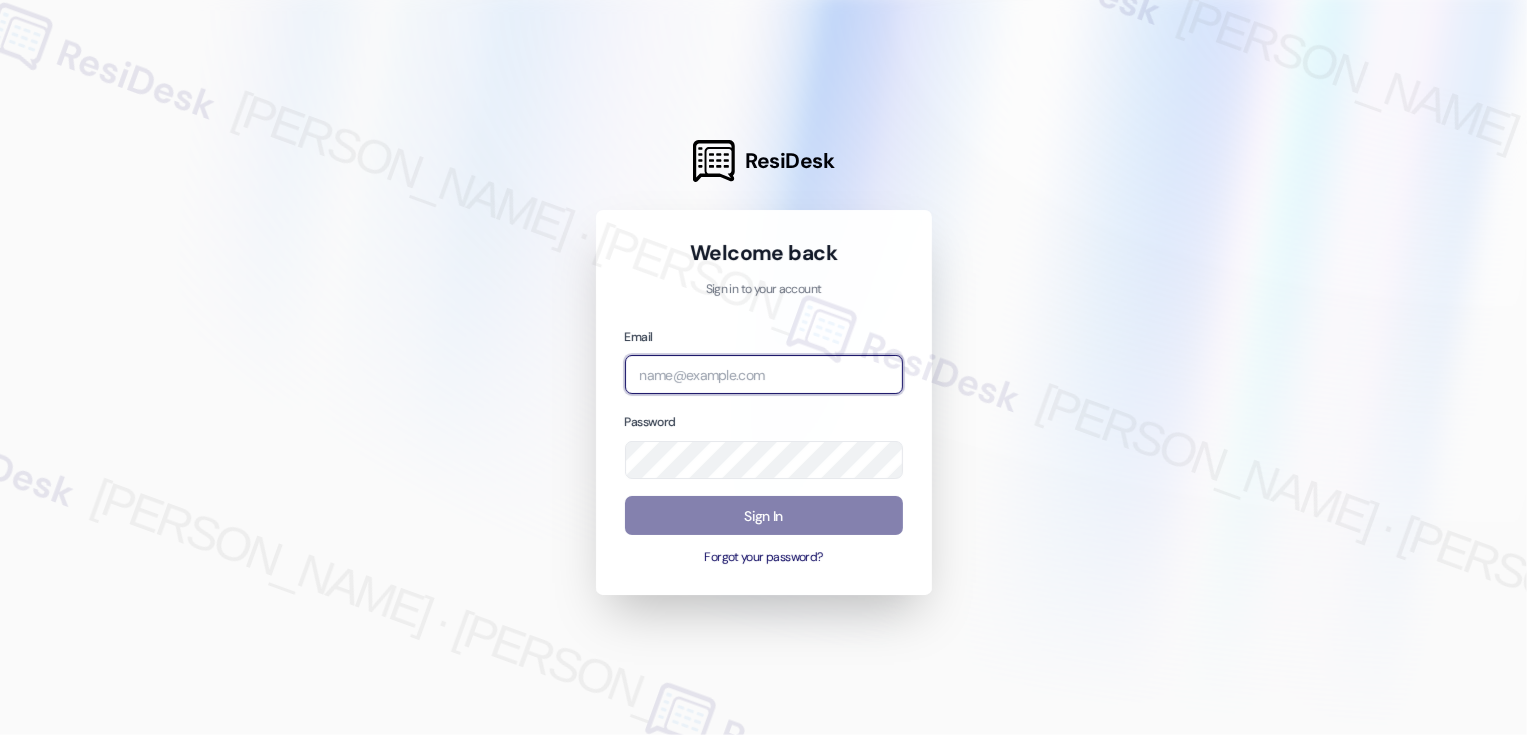 click at bounding box center [764, 374] 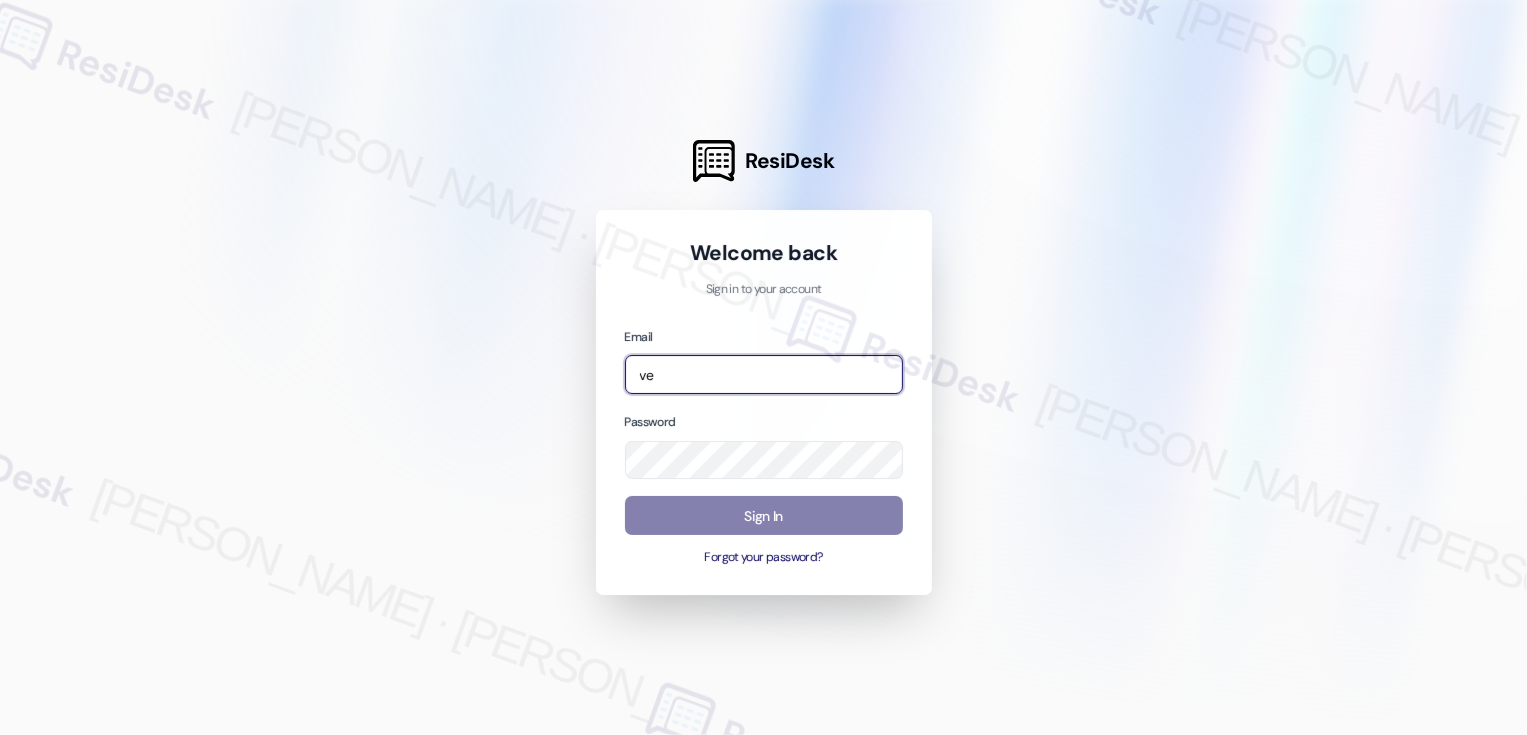 type on "v" 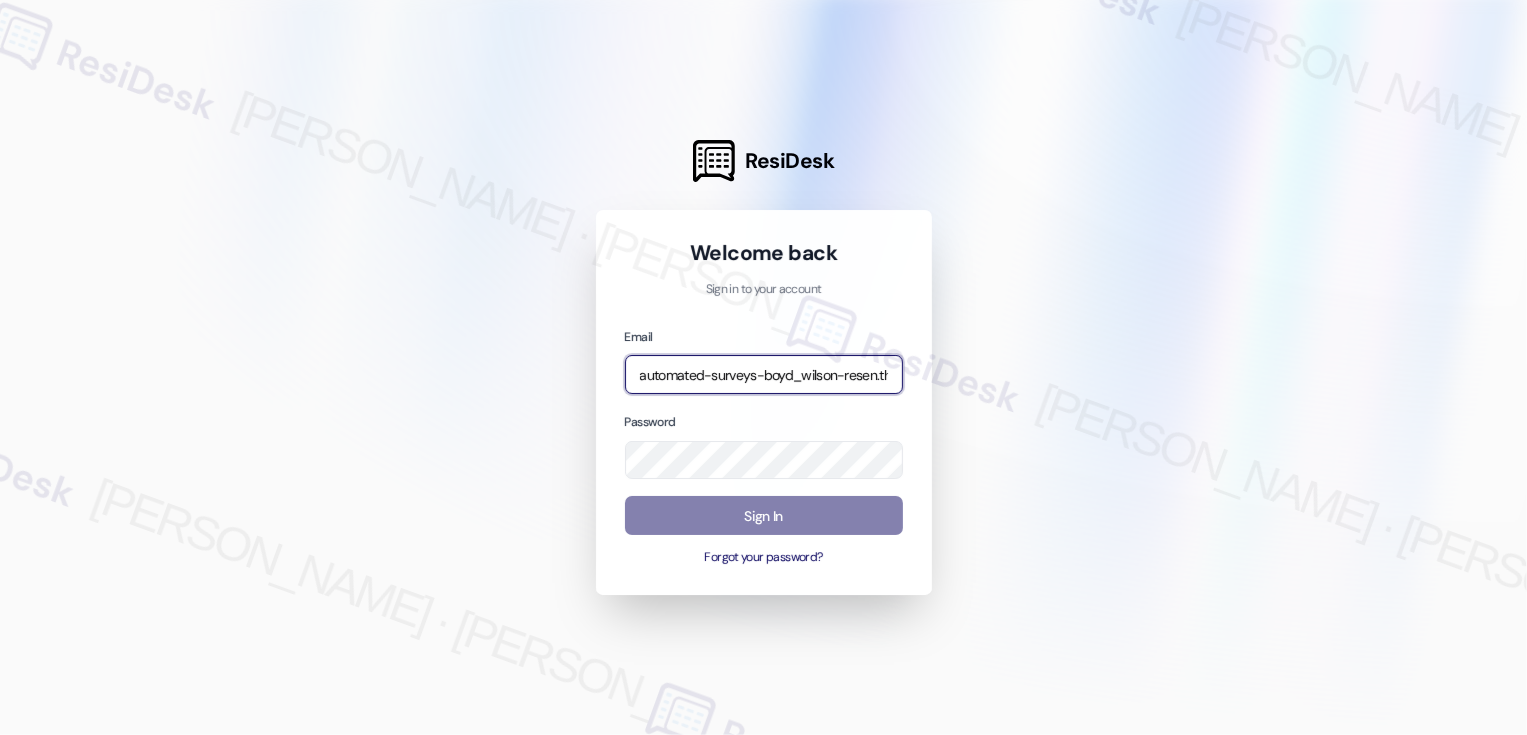 type on "automated-surveys-boyd_wilson-resen.three@boyd_wilson.com" 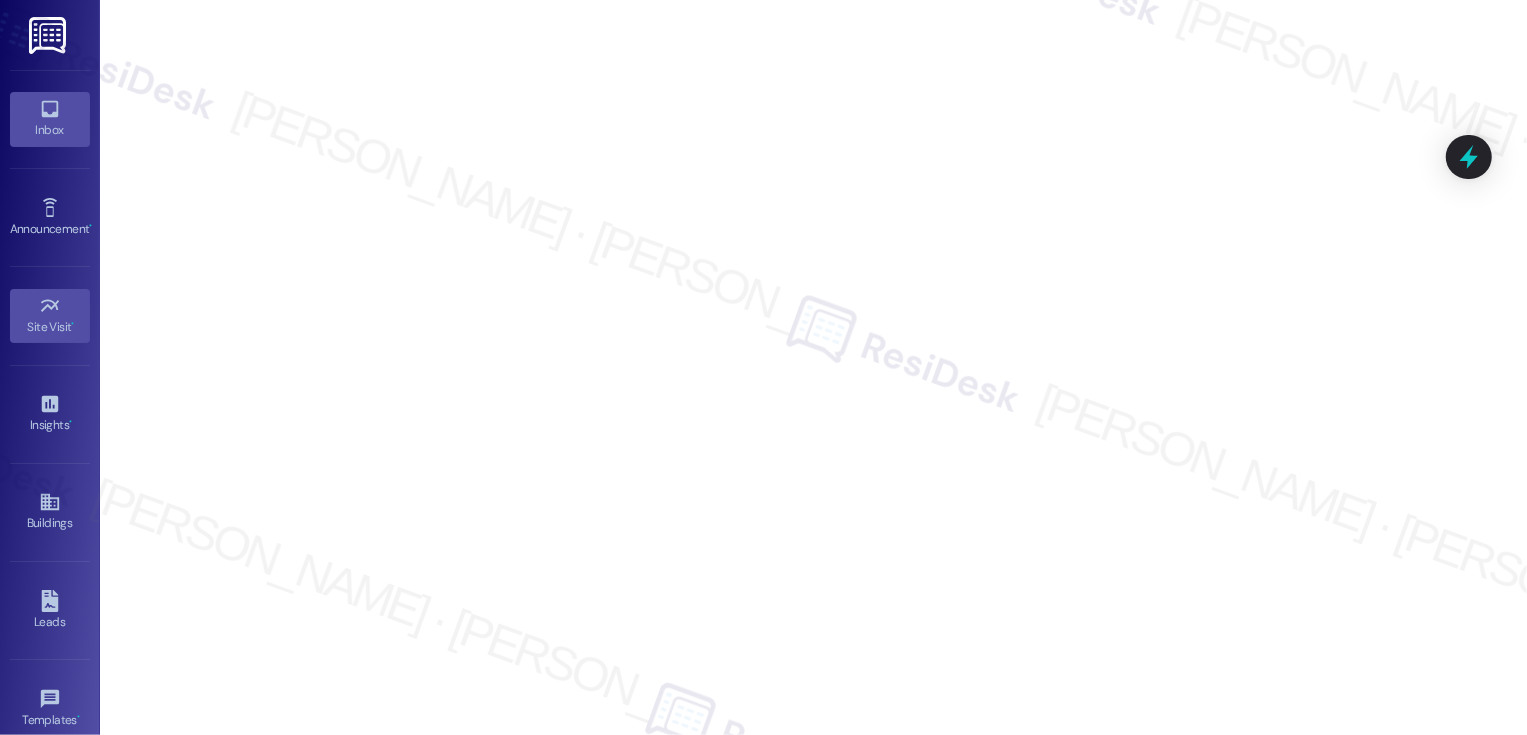 click 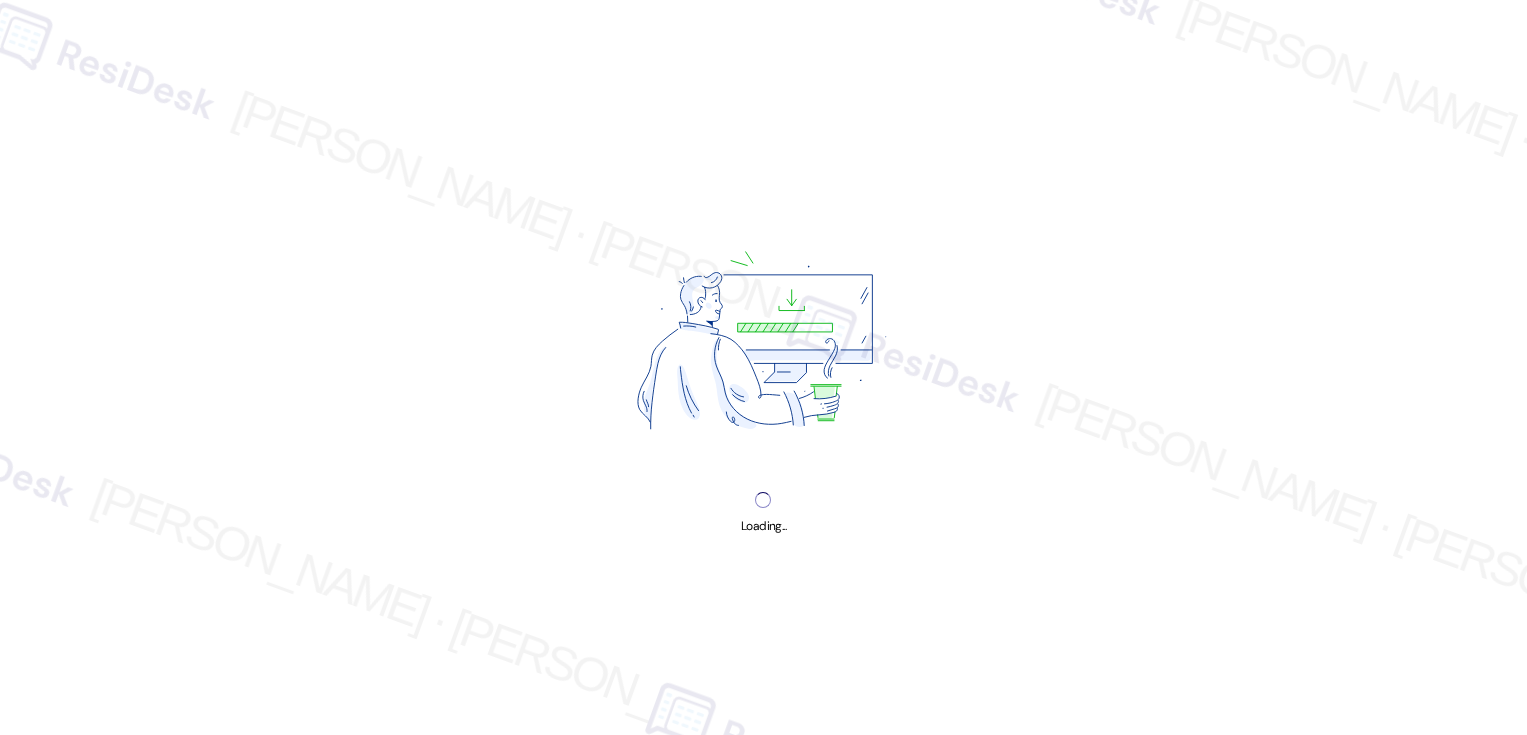 scroll, scrollTop: 0, scrollLeft: 0, axis: both 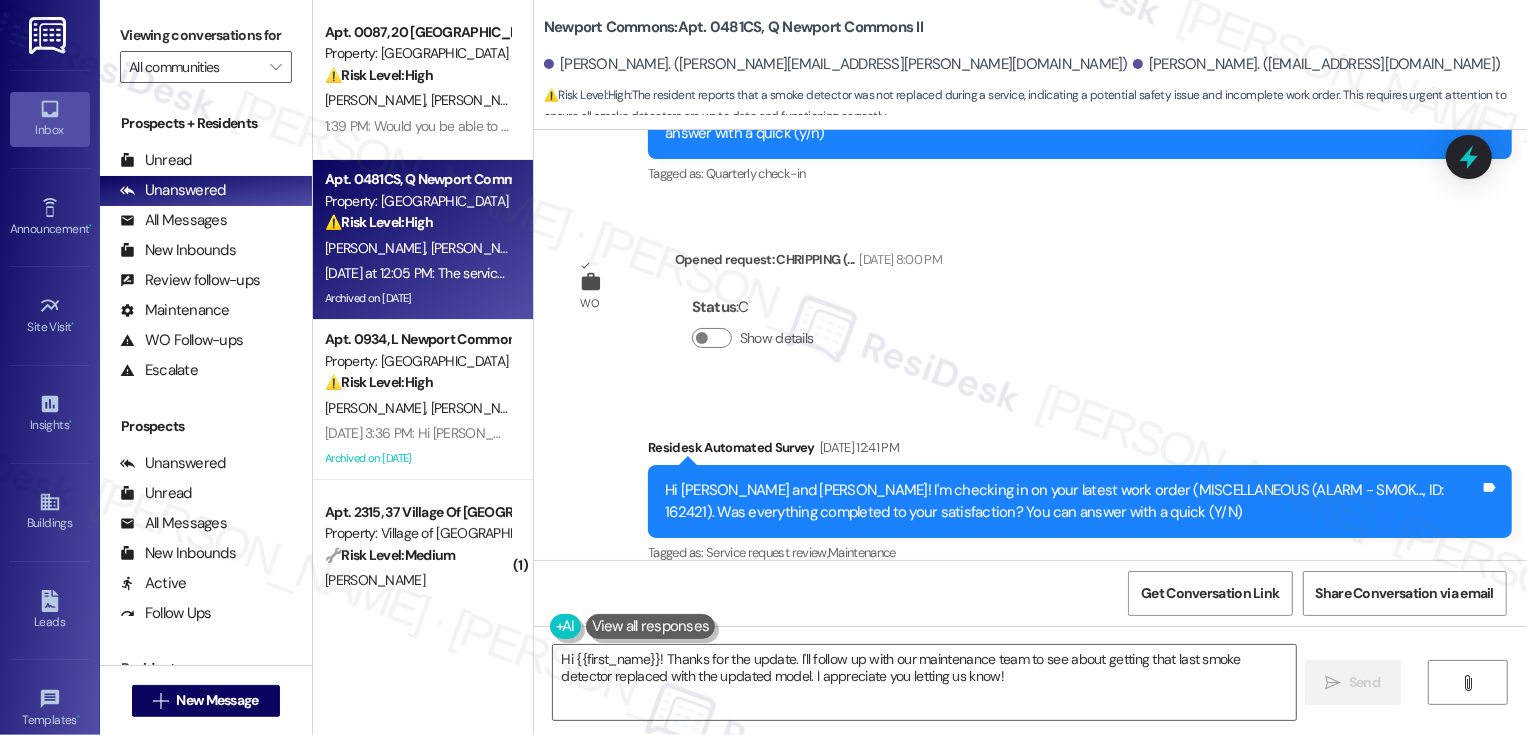 click on "David Burr Yesterday at 12:05 PM" at bounding box center (965, 642) 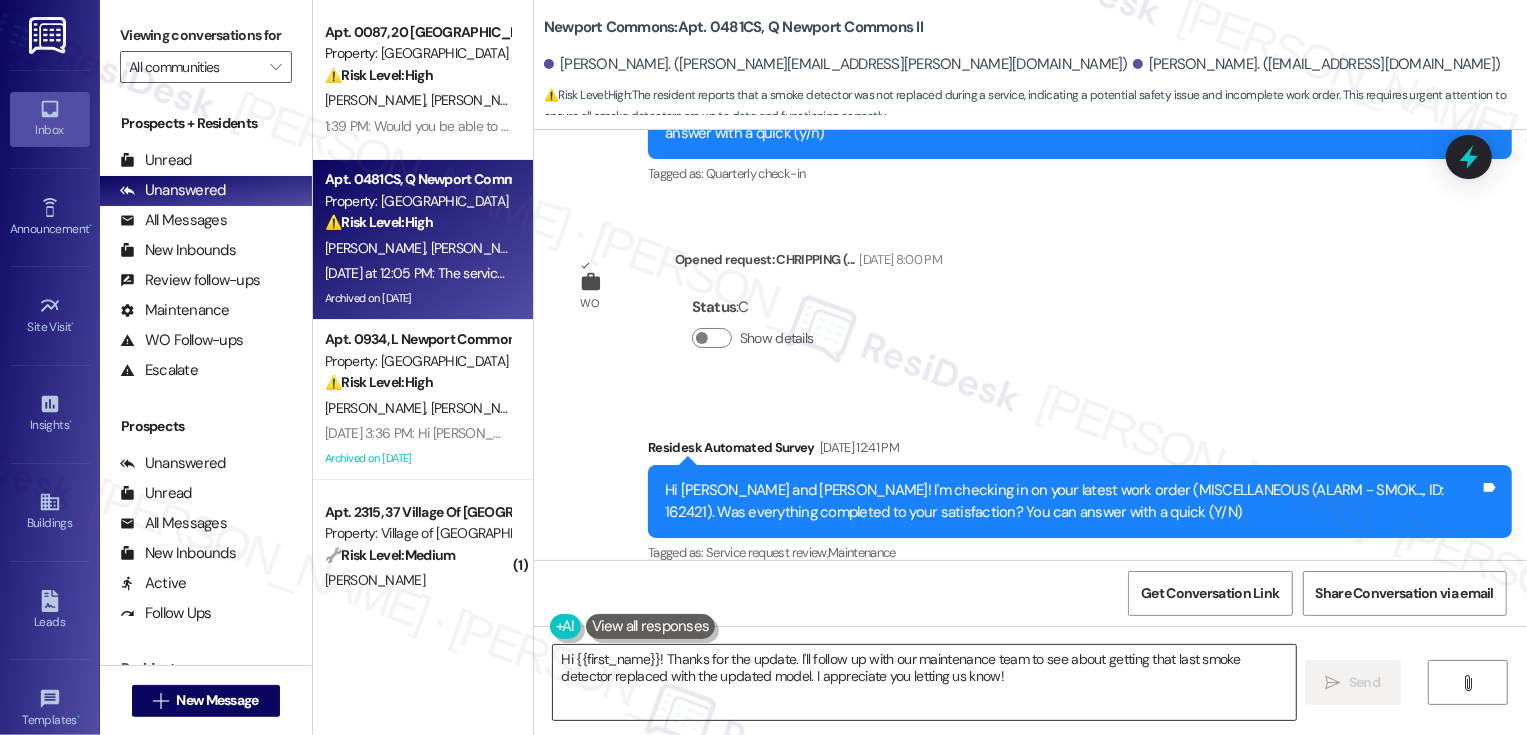 click on "Hi {{first_name}}! Thanks for the update. I'll follow up with our maintenance team to see about getting that last smoke detector replaced with the updated model. I appreciate you letting us know!" at bounding box center [924, 682] 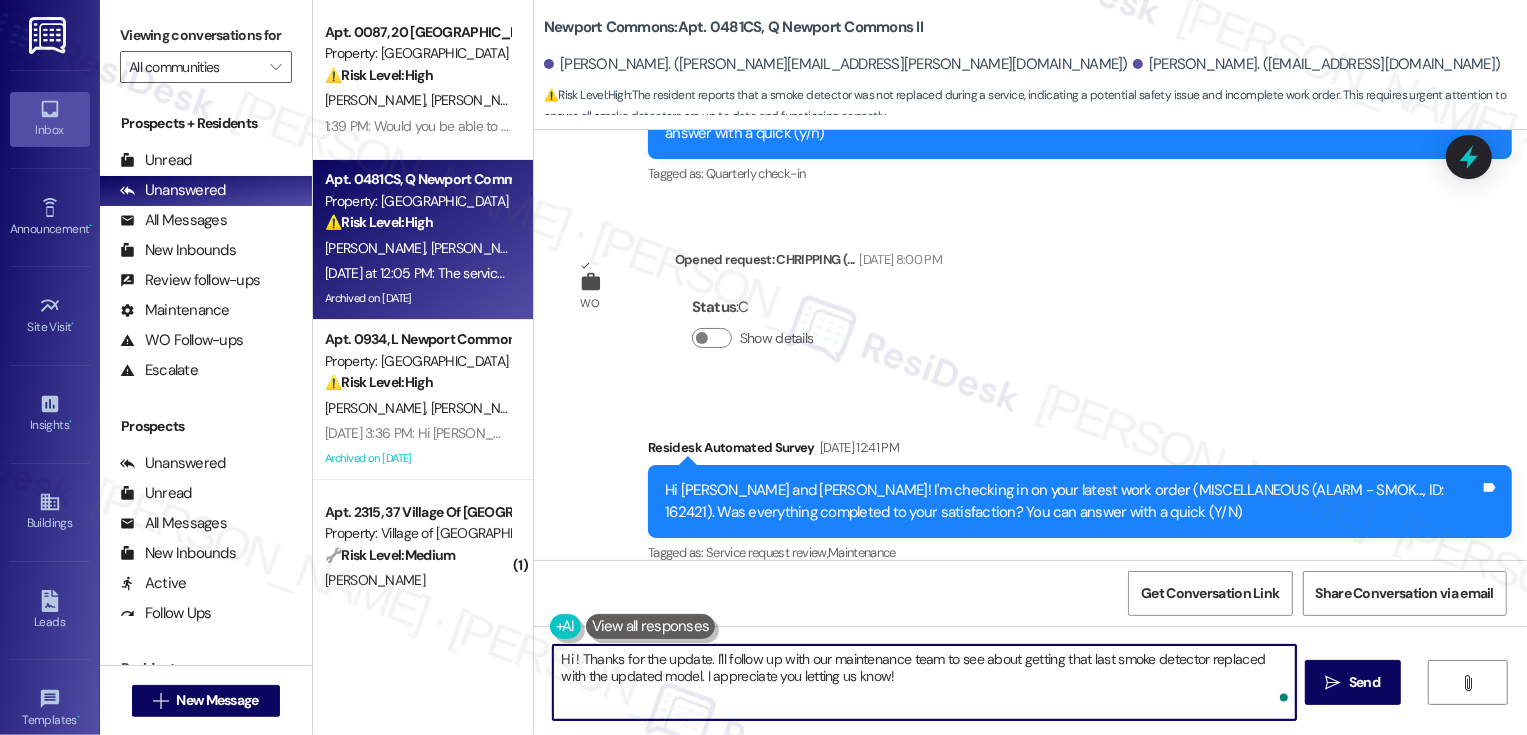 paste on "David" 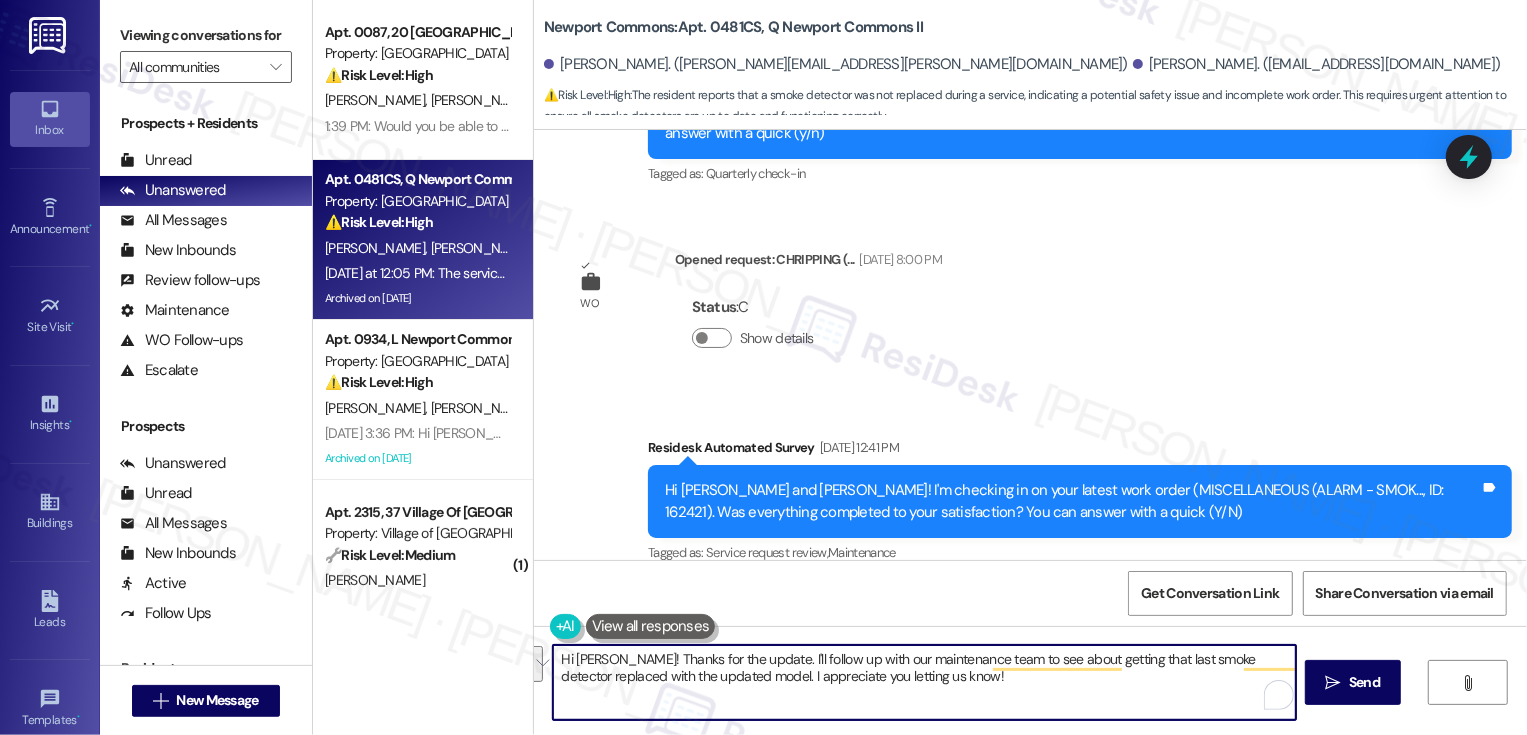 drag, startPoint x: 739, startPoint y: 655, endPoint x: 907, endPoint y: 694, distance: 172.46739 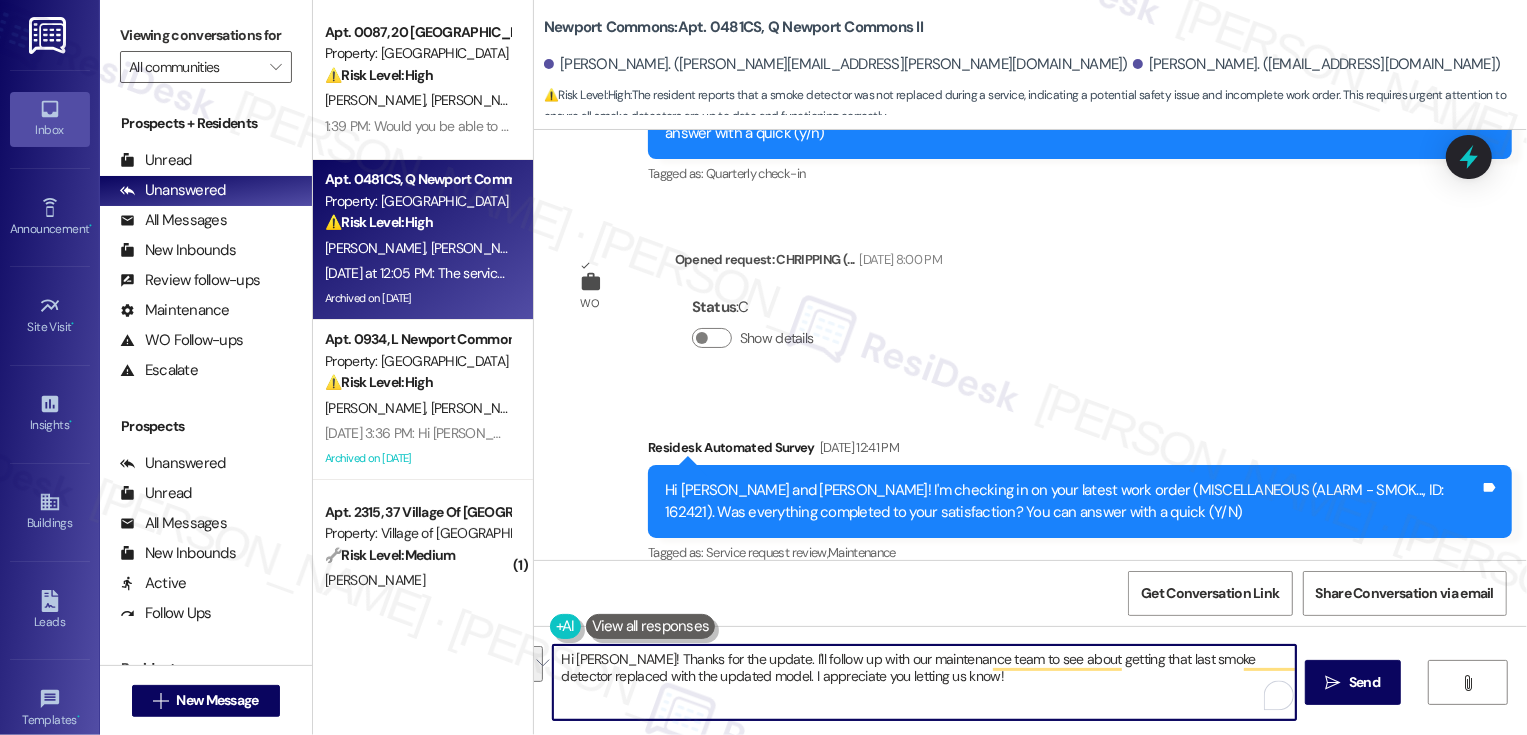 click on "Hi David! Thanks for the update. I'll follow up with our maintenance team to see about getting that last smoke detector replaced with the updated model. I appreciate you letting us know!" at bounding box center [924, 682] 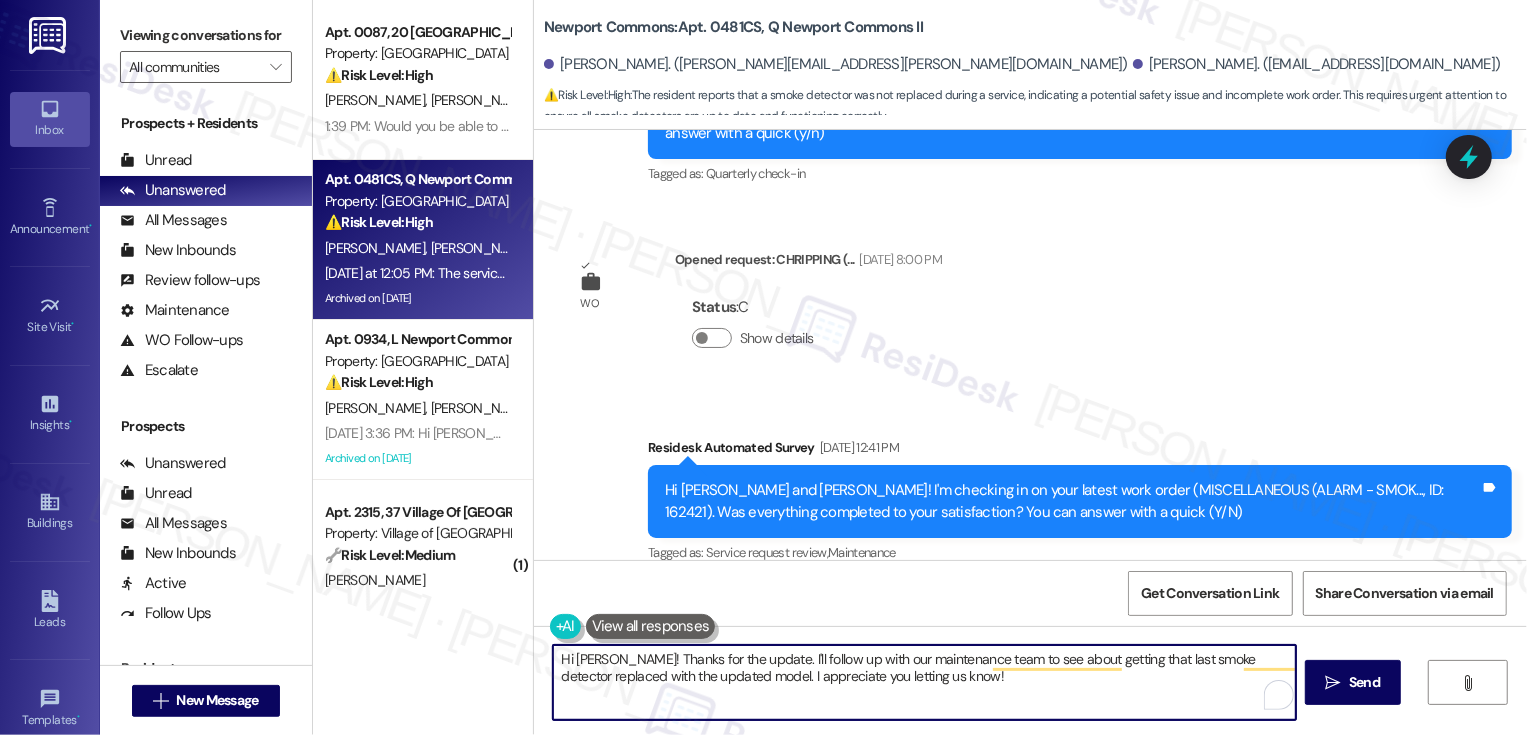 drag, startPoint x: 736, startPoint y: 656, endPoint x: 941, endPoint y: 701, distance: 209.88092 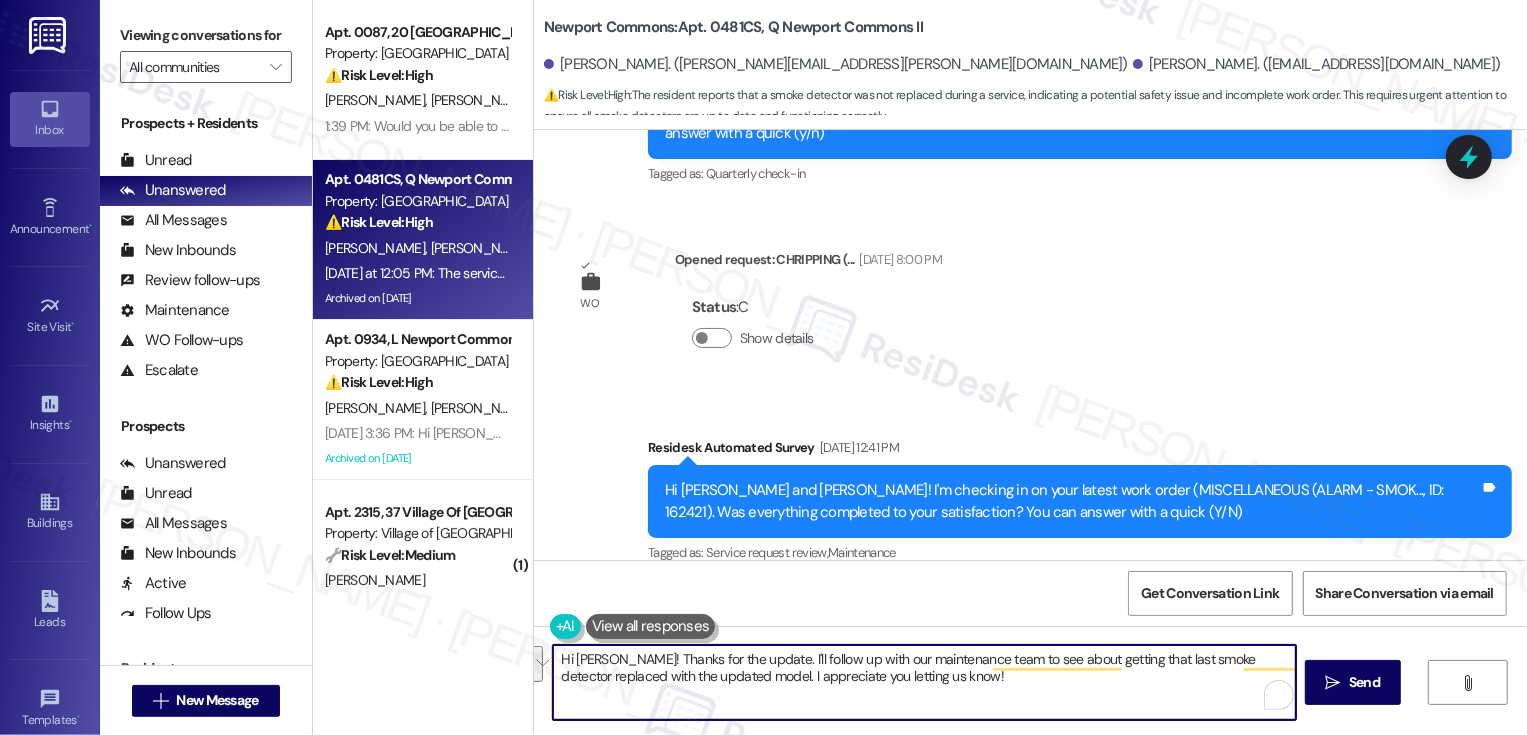 drag, startPoint x: 732, startPoint y: 656, endPoint x: 993, endPoint y: 738, distance: 273.57816 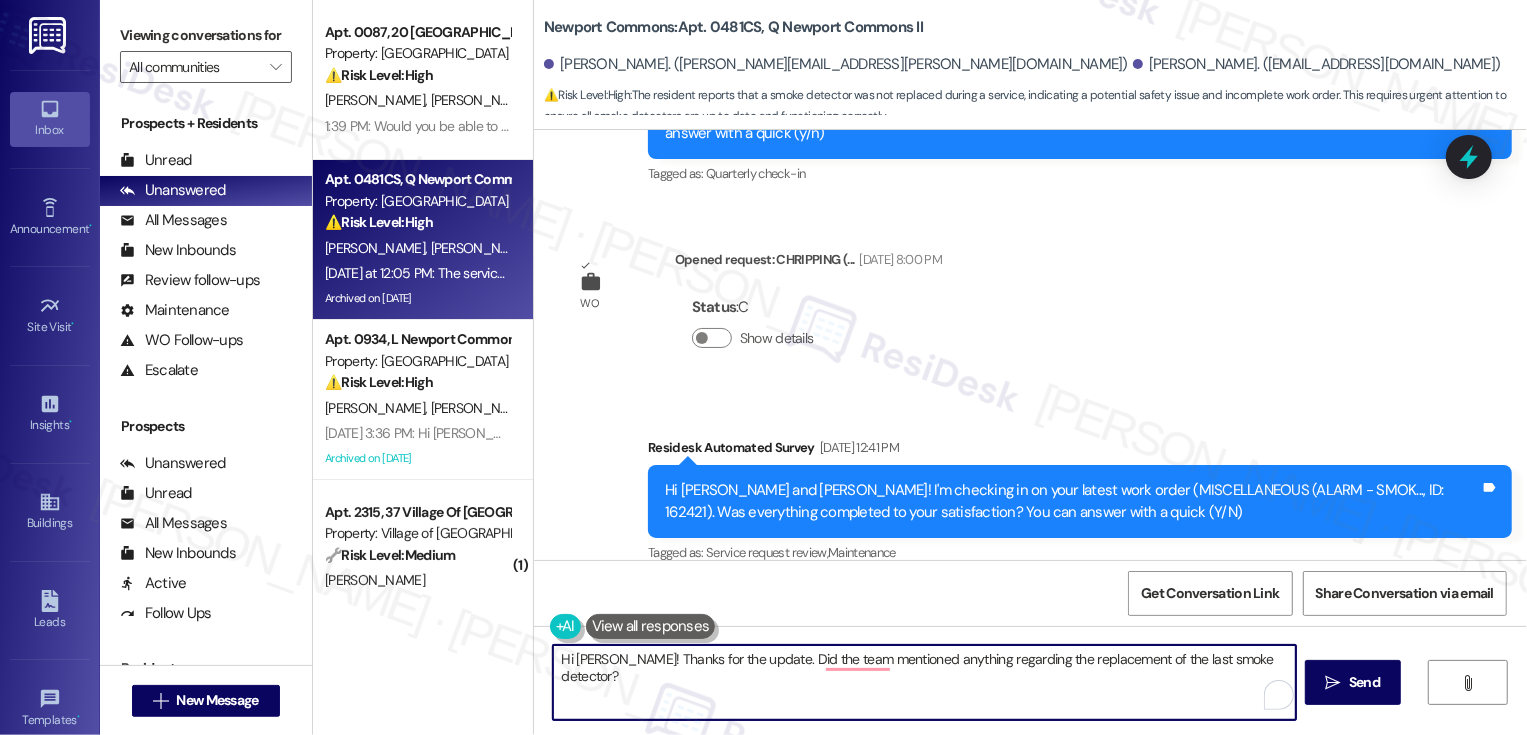 click on "Hi David! Thanks for the update. Did the team mentioned anything regarding the replacement of the last smoke detector?" at bounding box center (924, 682) 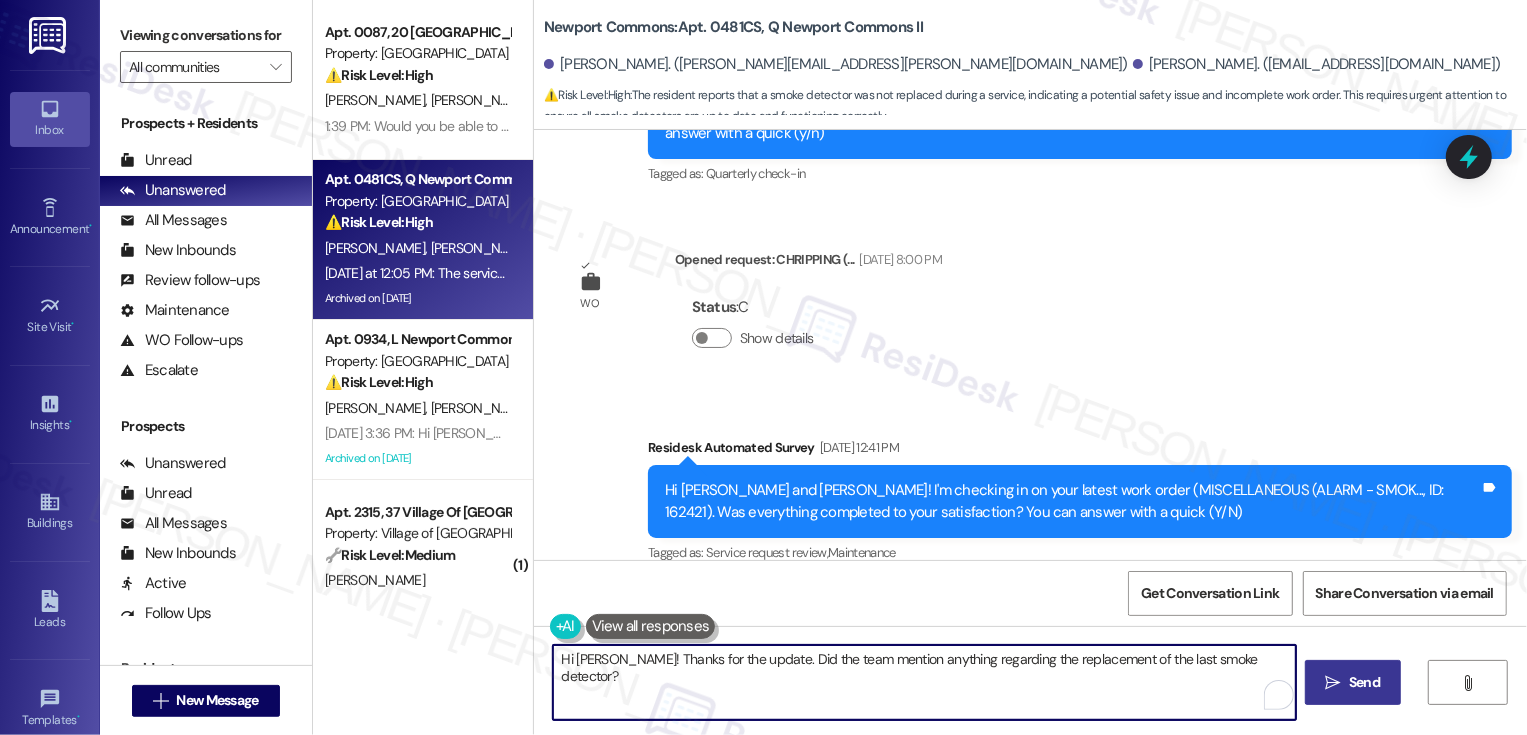 type on "Hi David! Thanks for the update. Did the team mention anything regarding the replacement of the last smoke detector?" 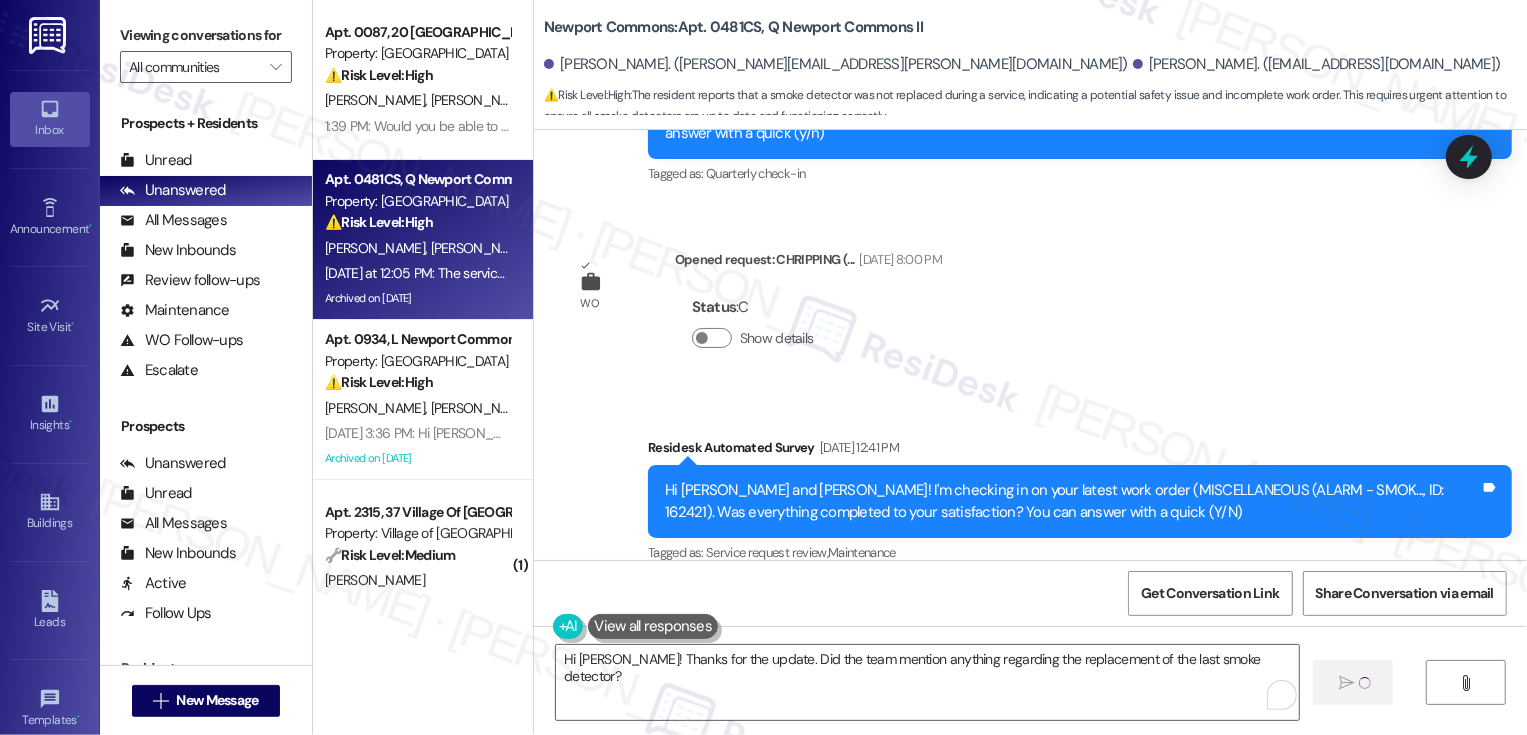 type 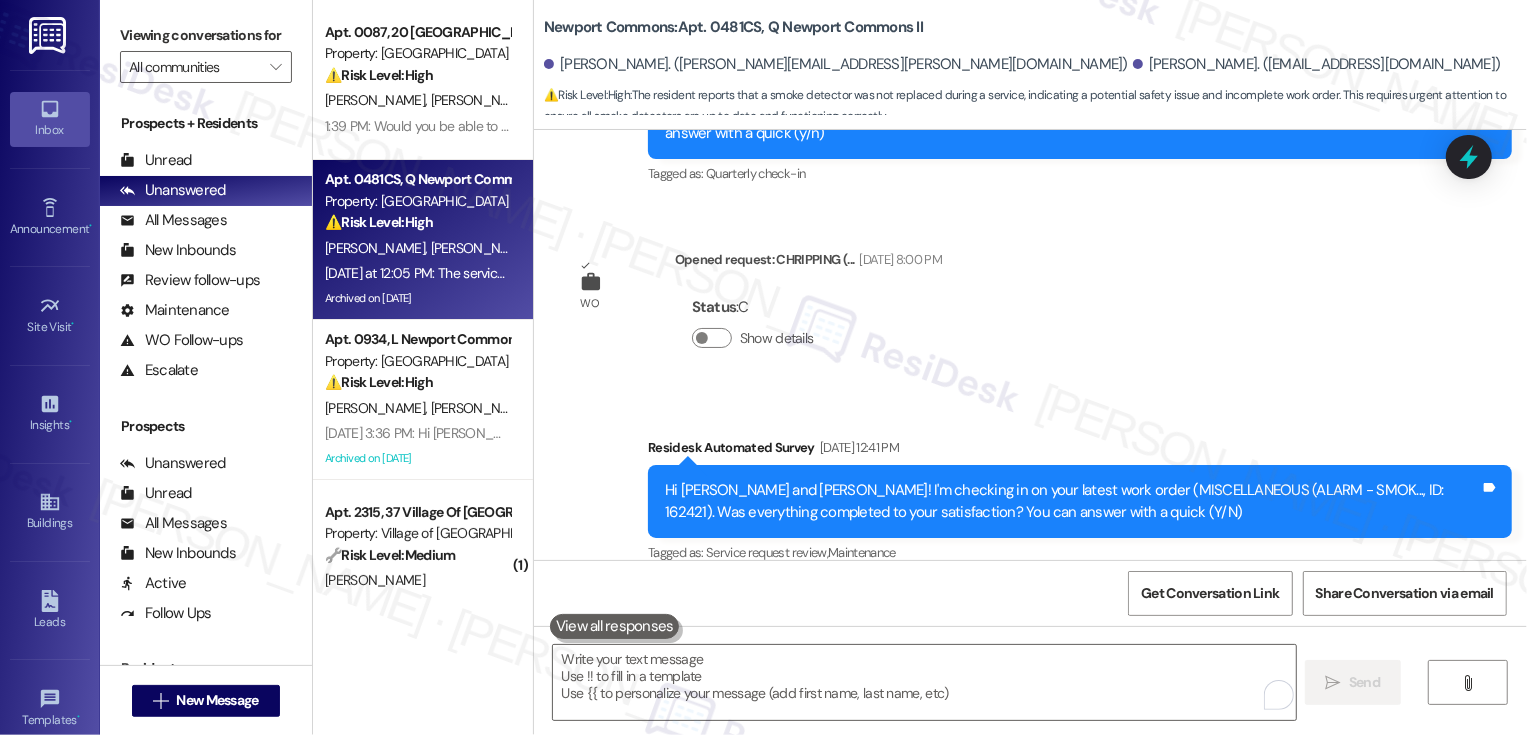 scroll, scrollTop: 26700, scrollLeft: 0, axis: vertical 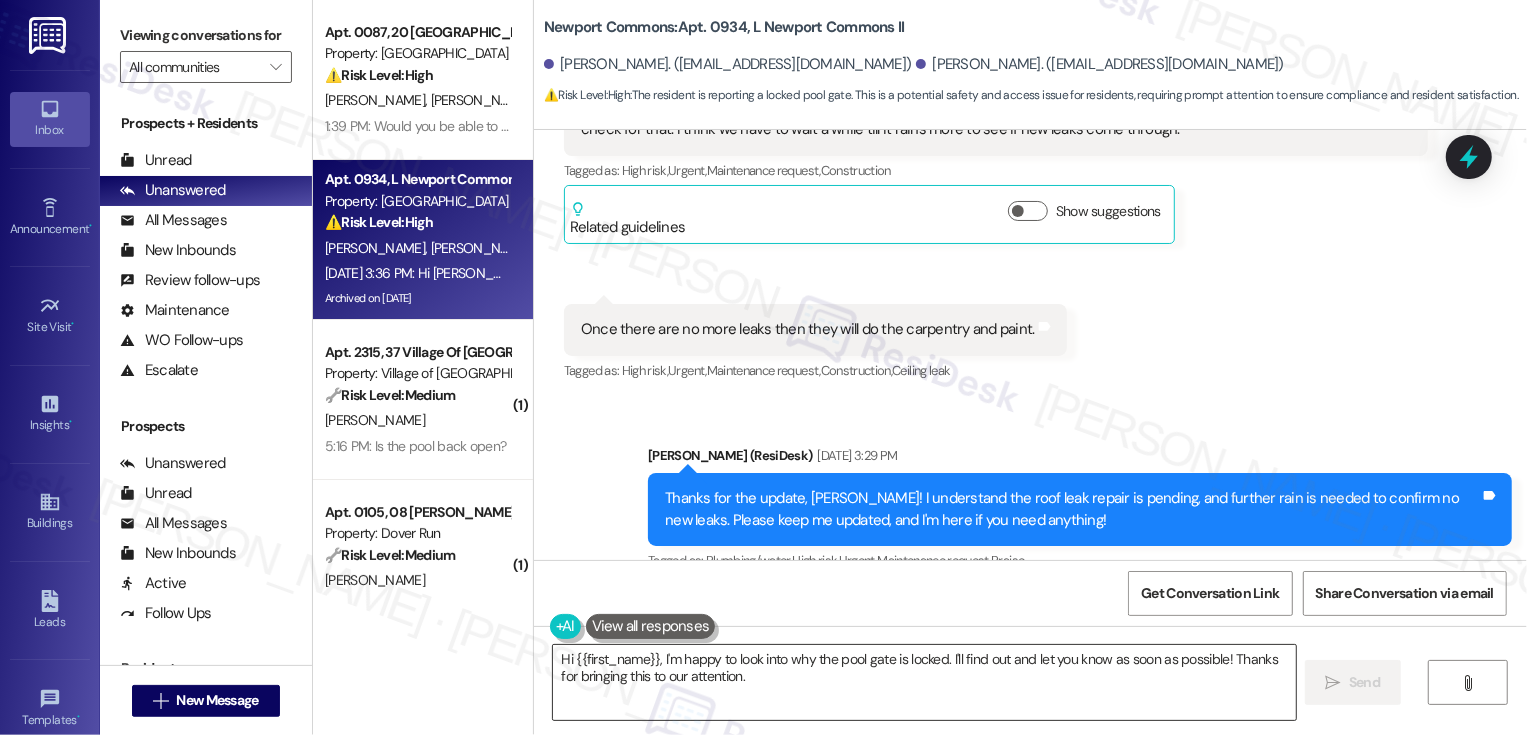 click on "Hi {{first_name}}, I'm happy to look into why the pool gate is locked. I'll find out and let you know as soon as possible! Thanks for bringing this to our attention." at bounding box center [924, 682] 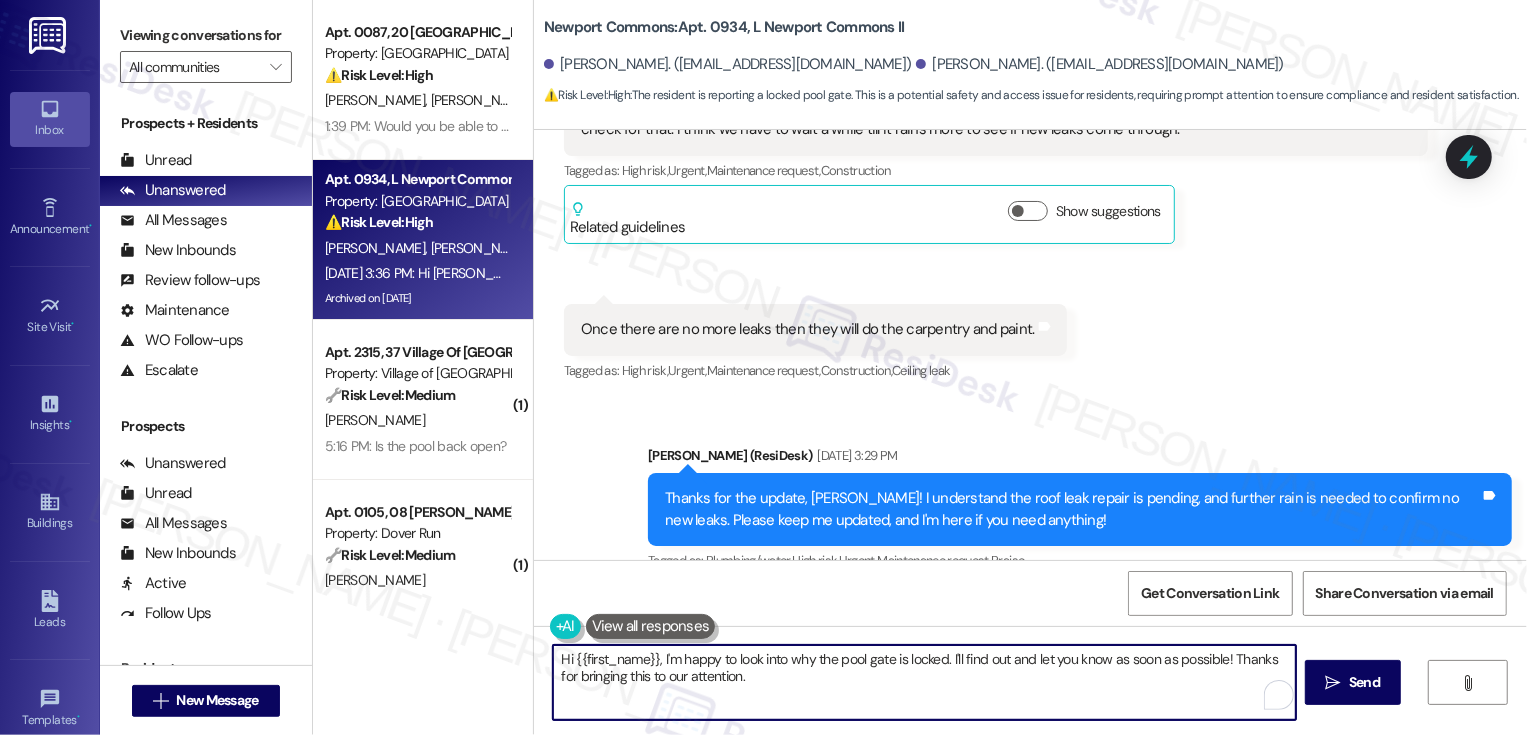 click on "[PERSON_NAME] Question [DATE] 3:36 PM" at bounding box center [784, 651] 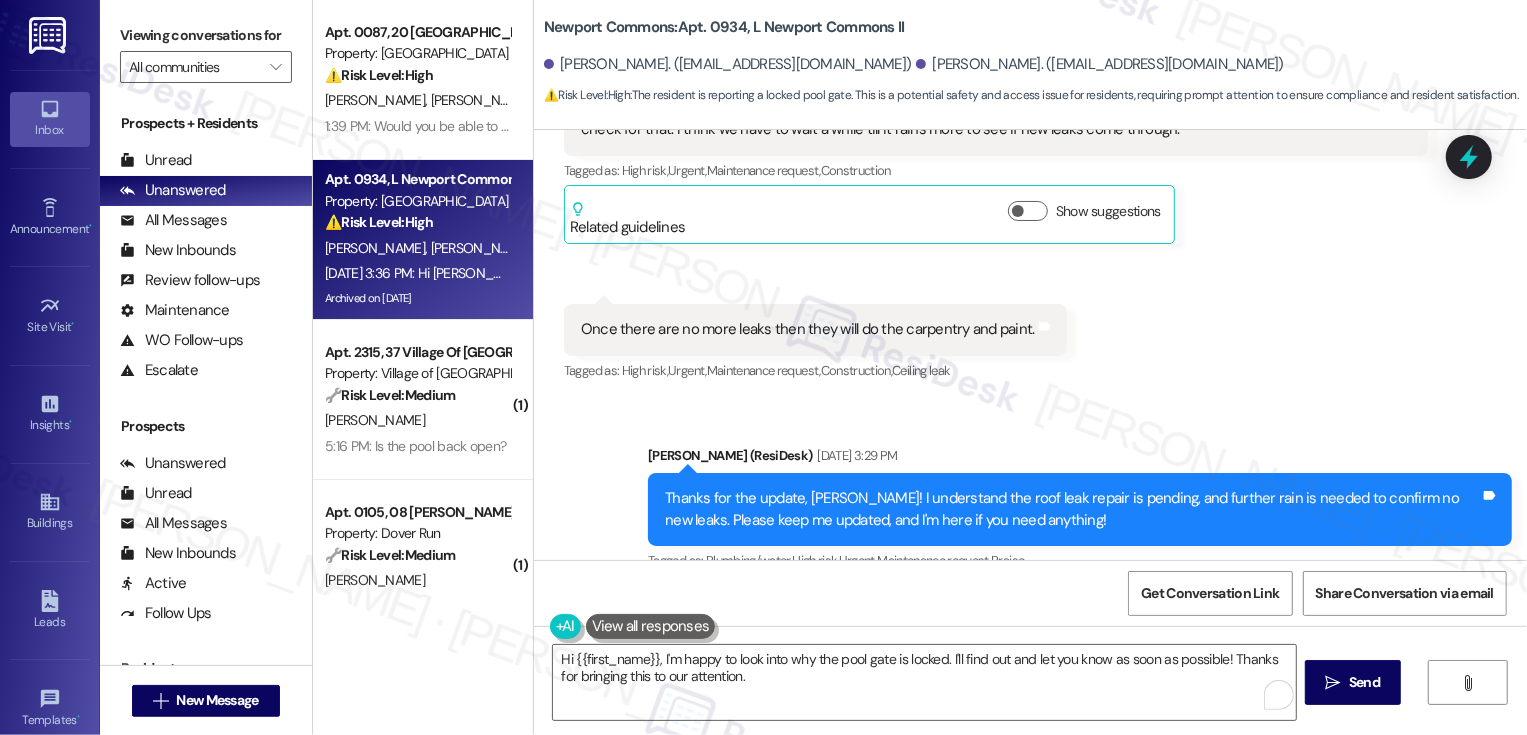 click on "[PERSON_NAME] Question [DATE] 3:36 PM" at bounding box center [784, 651] 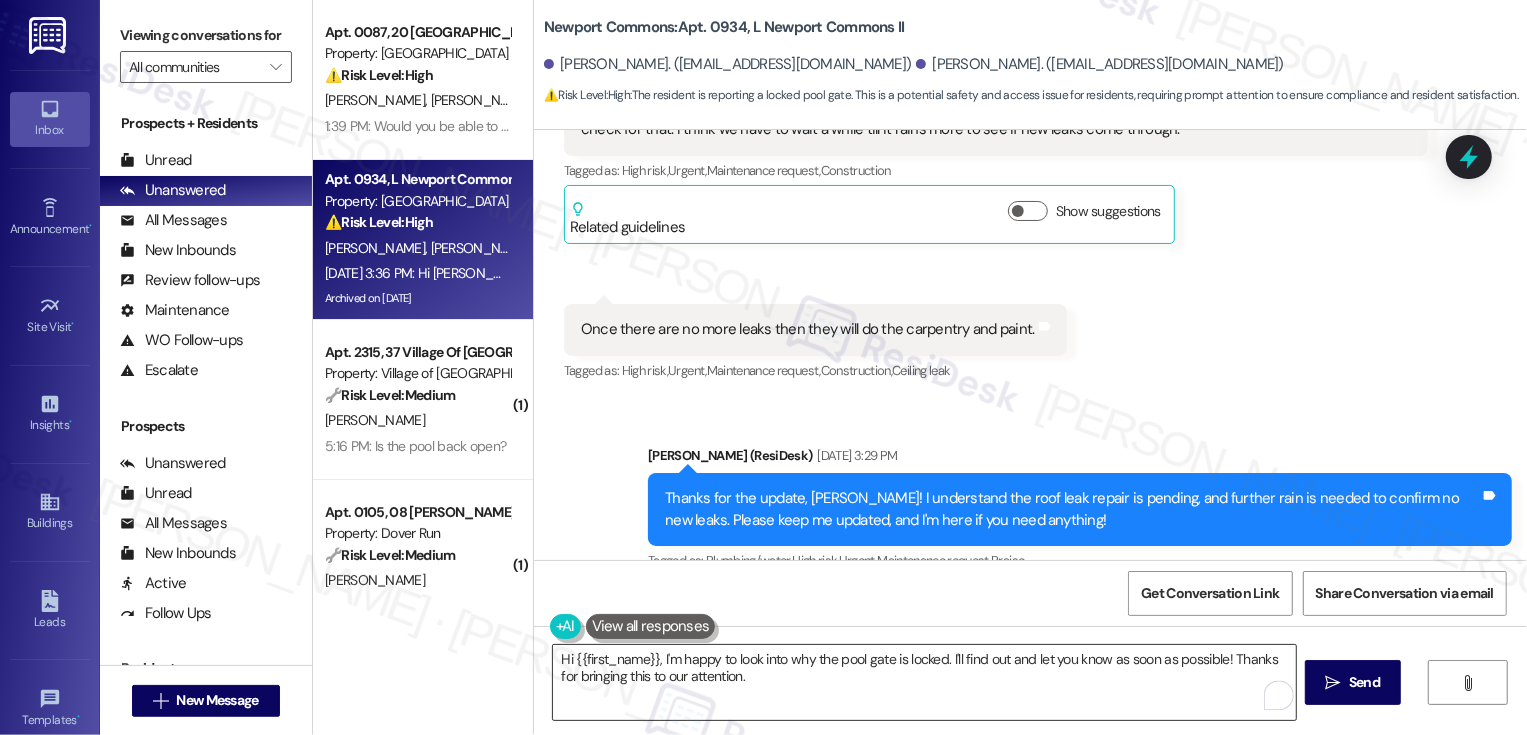 click on "Hi {{first_name}}, I'm happy to look into why the pool gate is locked. I'll find out and let you know as soon as possible! Thanks for bringing this to our attention." at bounding box center [924, 682] 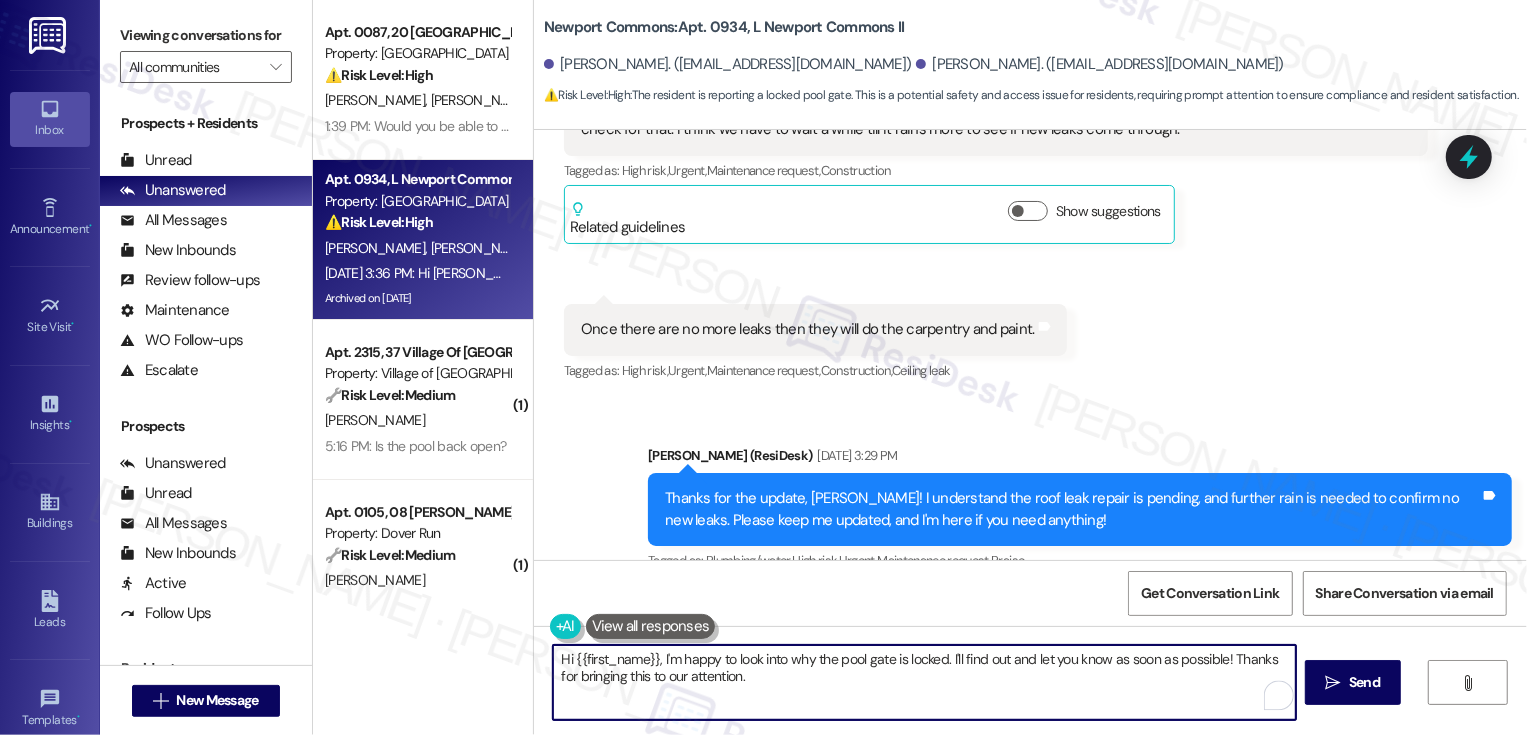 click on "Hi {{first_name}}, I'm happy to look into why the pool gate is locked. I'll find out and let you know as soon as possible! Thanks for bringing this to our attention." at bounding box center (924, 682) 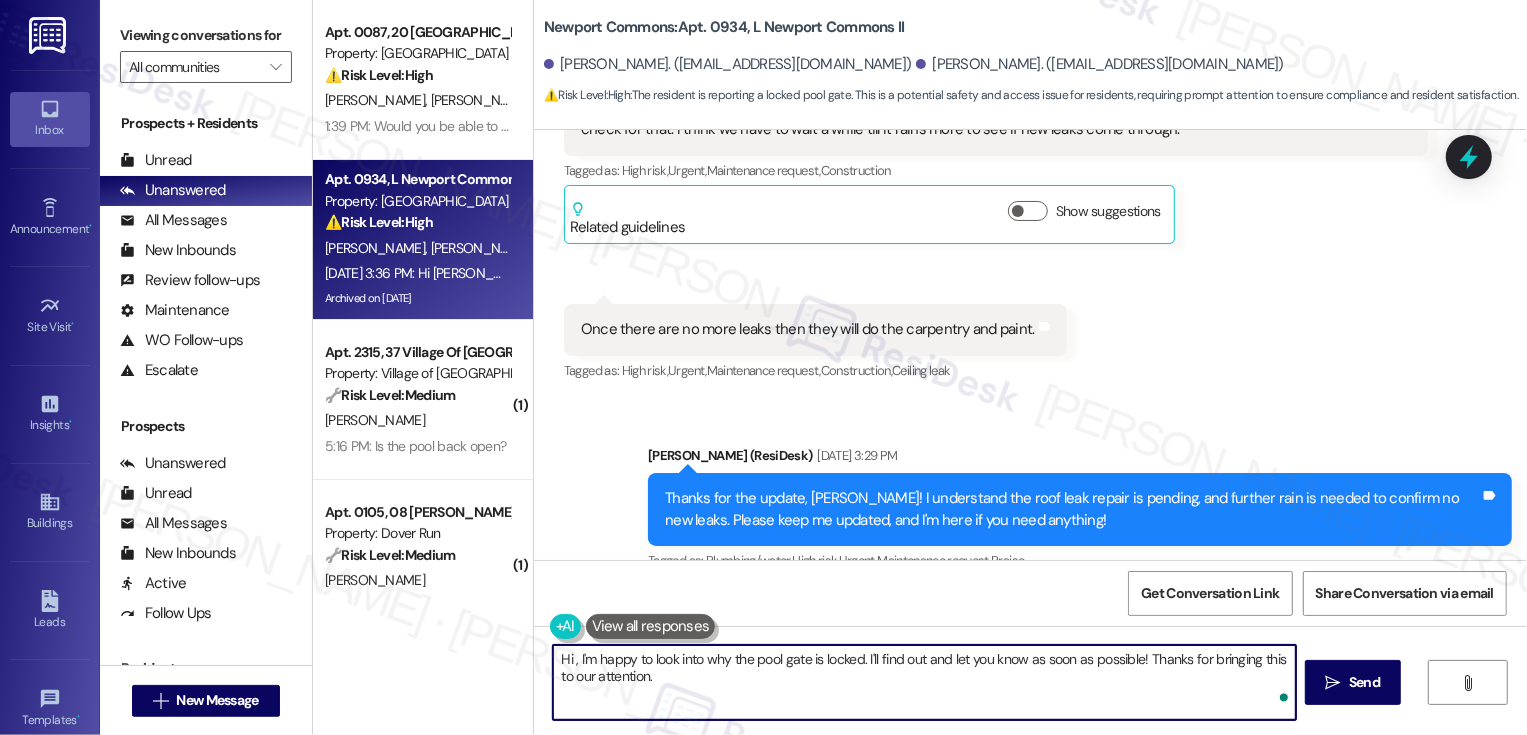 paste on "[PERSON_NAME]" 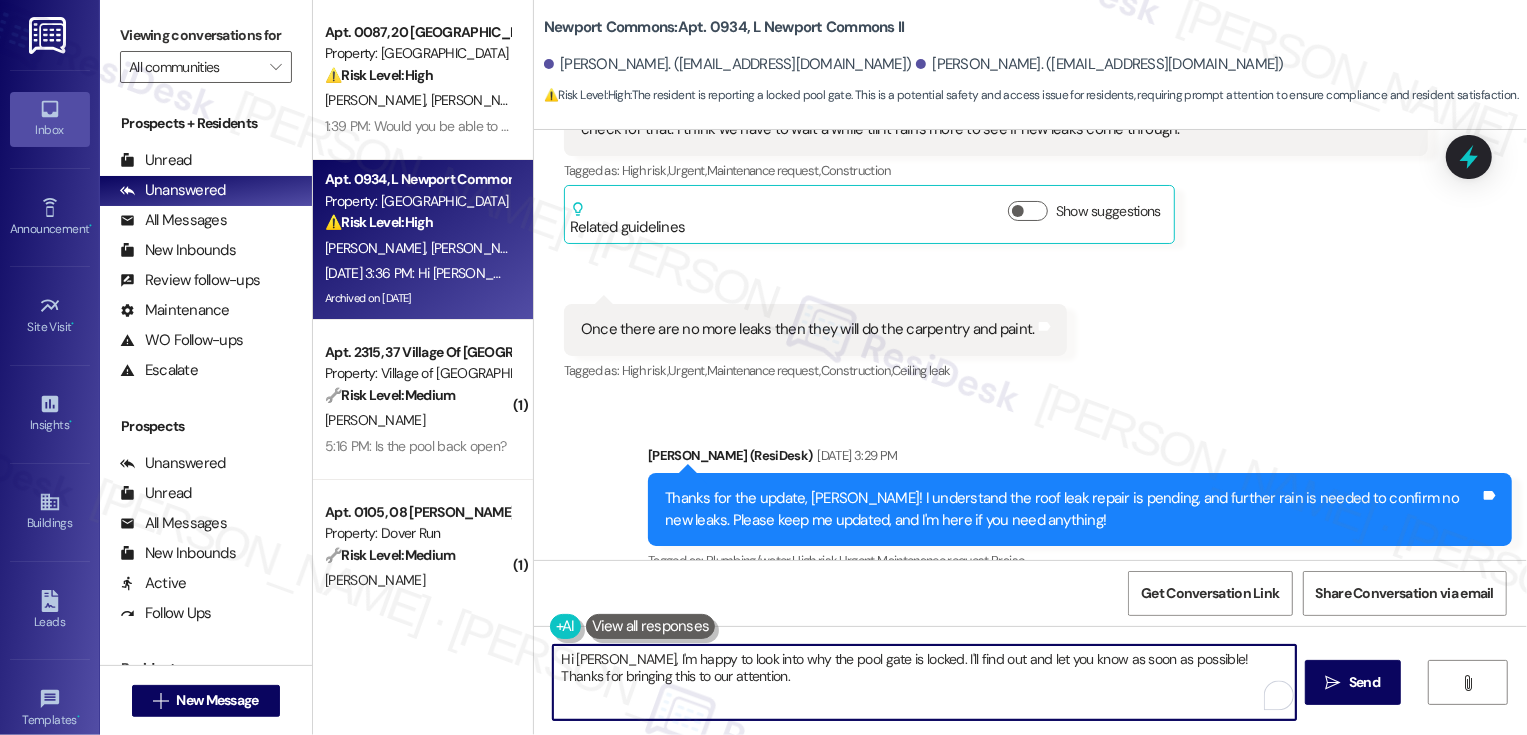 drag, startPoint x: 616, startPoint y: 657, endPoint x: 731, endPoint y: 707, distance: 125.39936 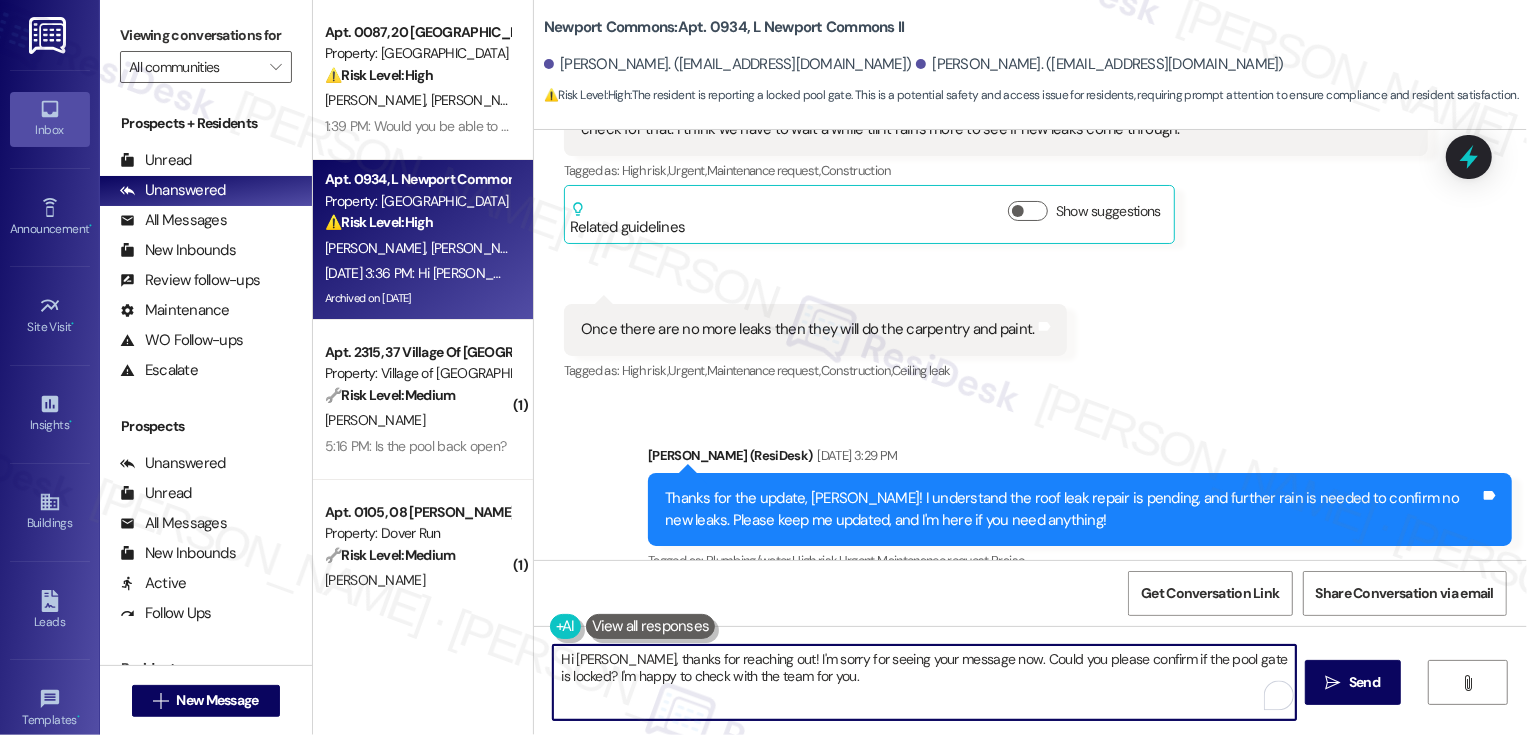 click on "Hi [PERSON_NAME], thanks for reaching out! I'm sorry for seeing your message now. Could you please confirm if the pool gate is locked? I'm happy to check with the team for you." at bounding box center [924, 682] 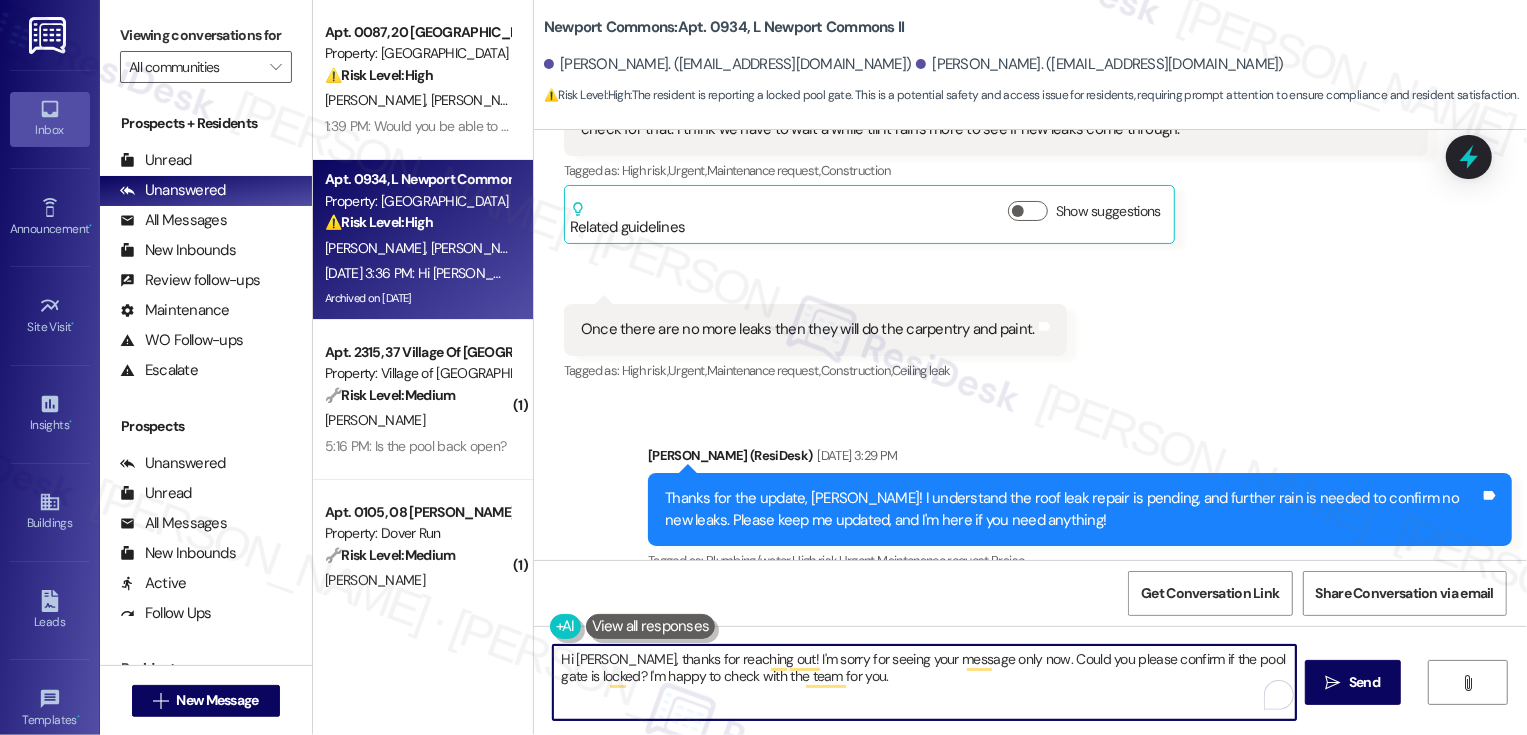 click on "Hi [PERSON_NAME], thanks for reaching out! I'm sorry for seeing your message only now. Could you please confirm if the pool gate is locked? I'm happy to check with the team for you." at bounding box center (924, 682) 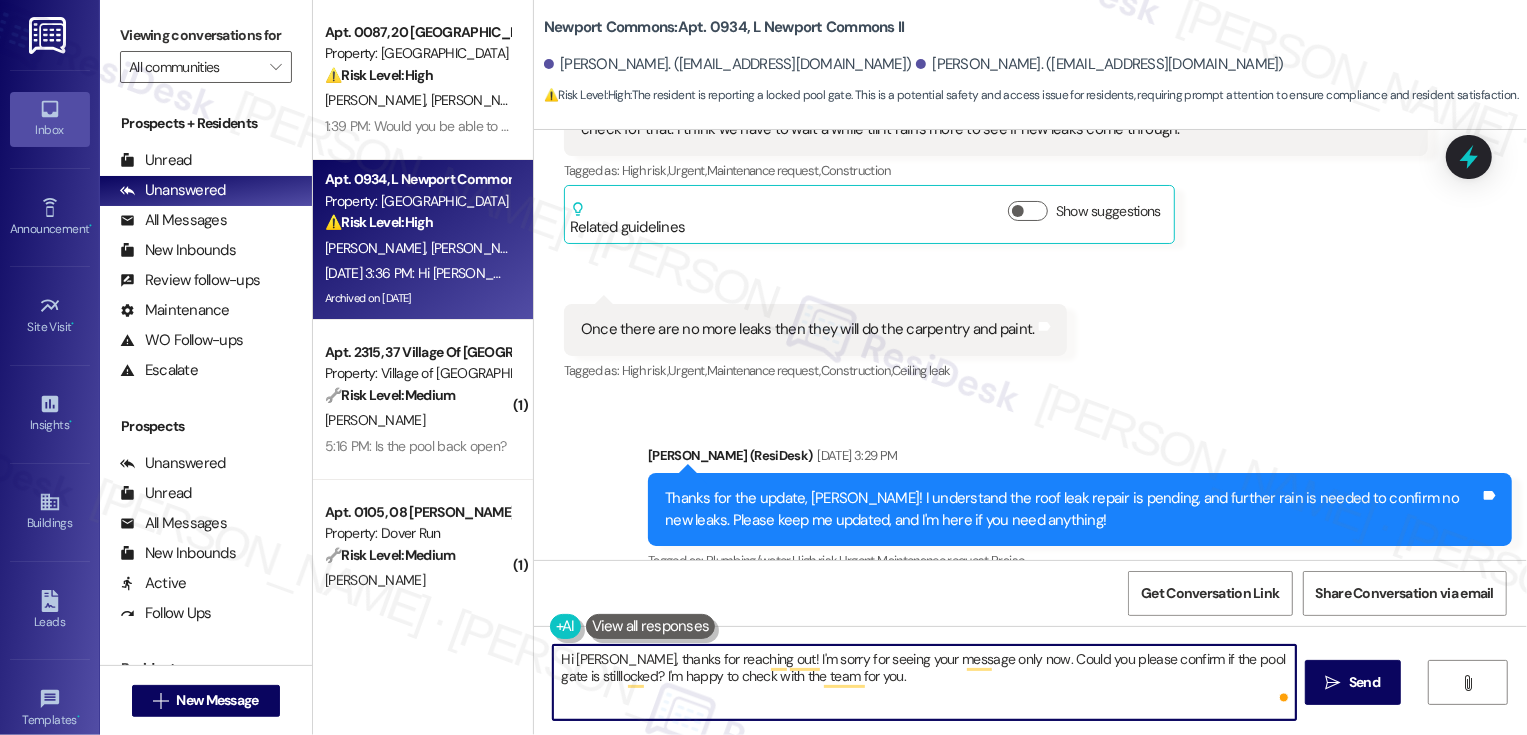 type on "Hi [PERSON_NAME], thanks for reaching out! I'm sorry for seeing your message only now. Could you please confirm if the pool gate is still locked? I'm happy to check with the team for you." 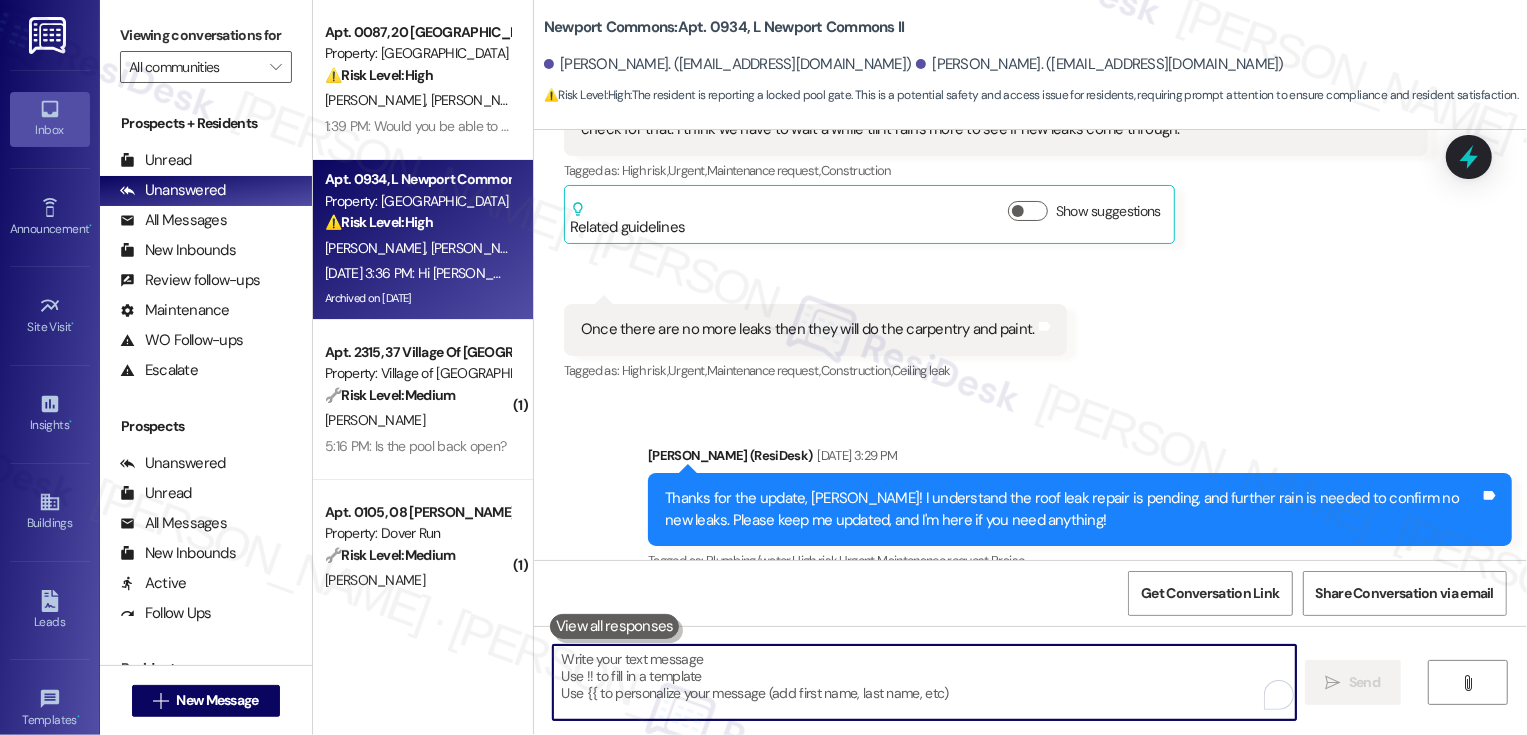 scroll, scrollTop: 22495, scrollLeft: 0, axis: vertical 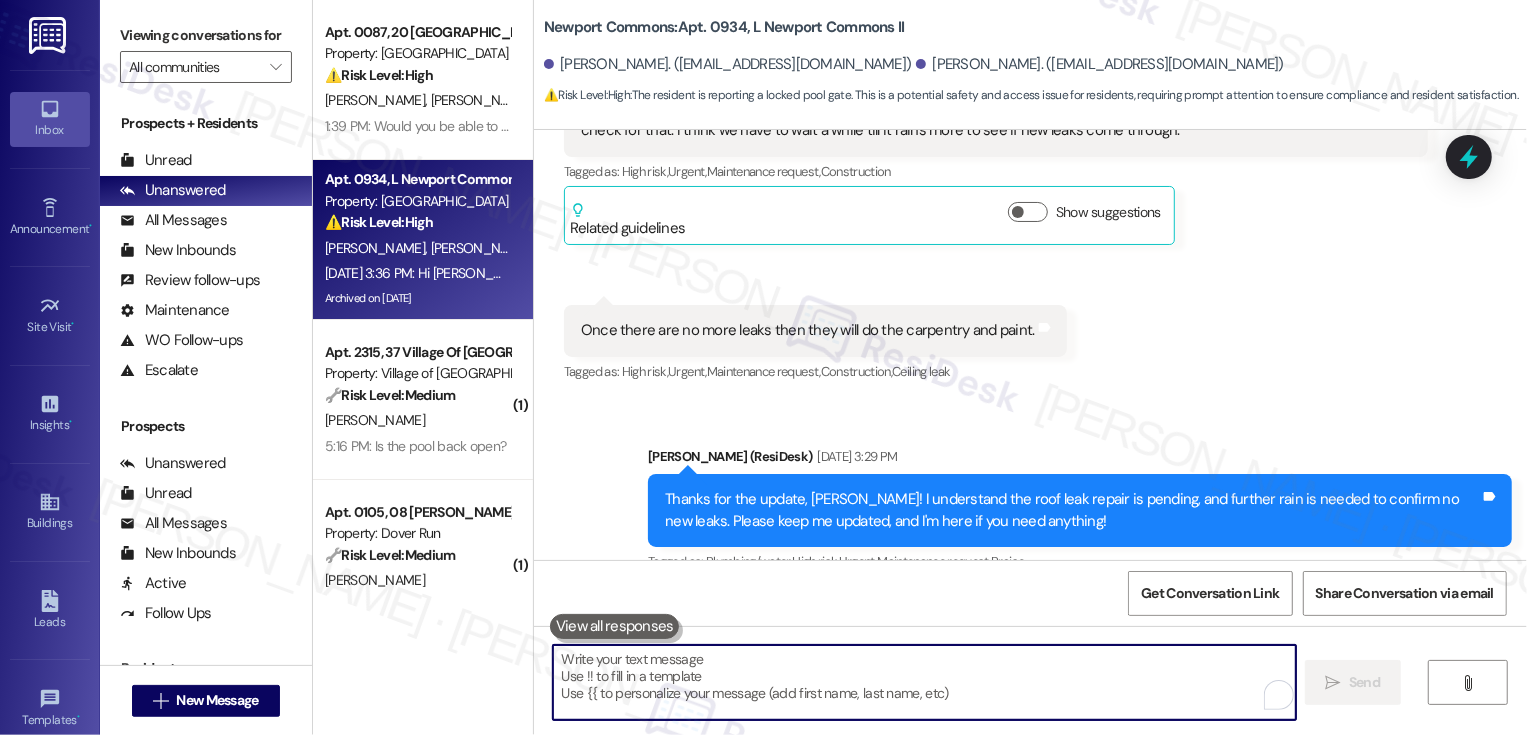 type 